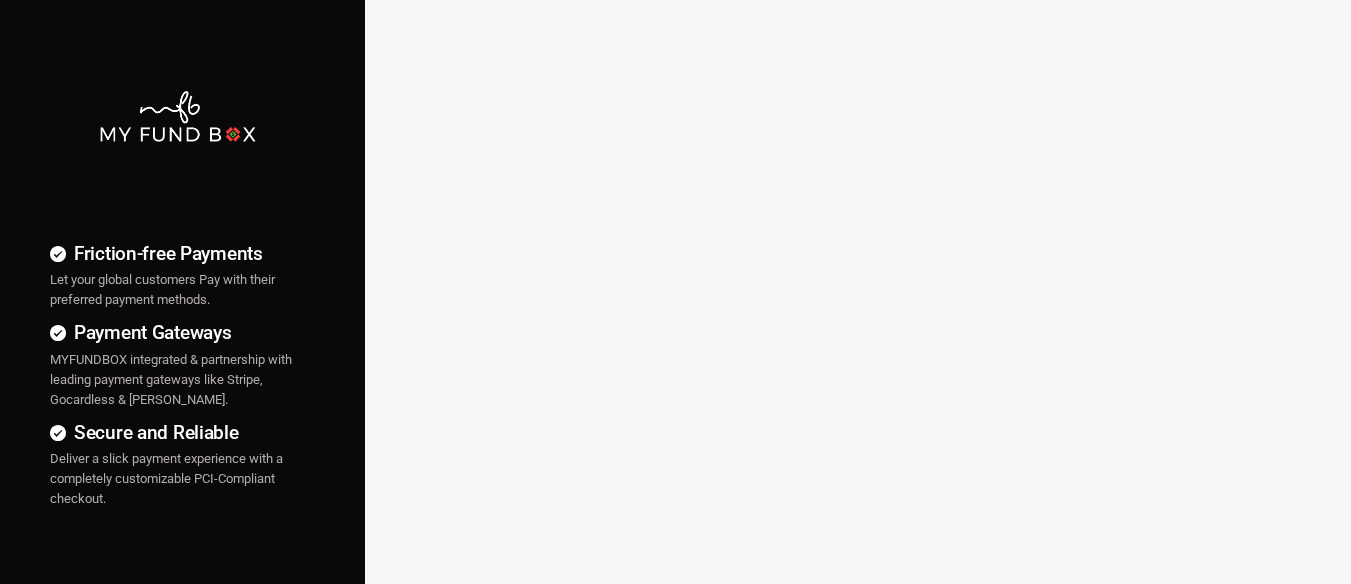 scroll, scrollTop: 0, scrollLeft: 0, axis: both 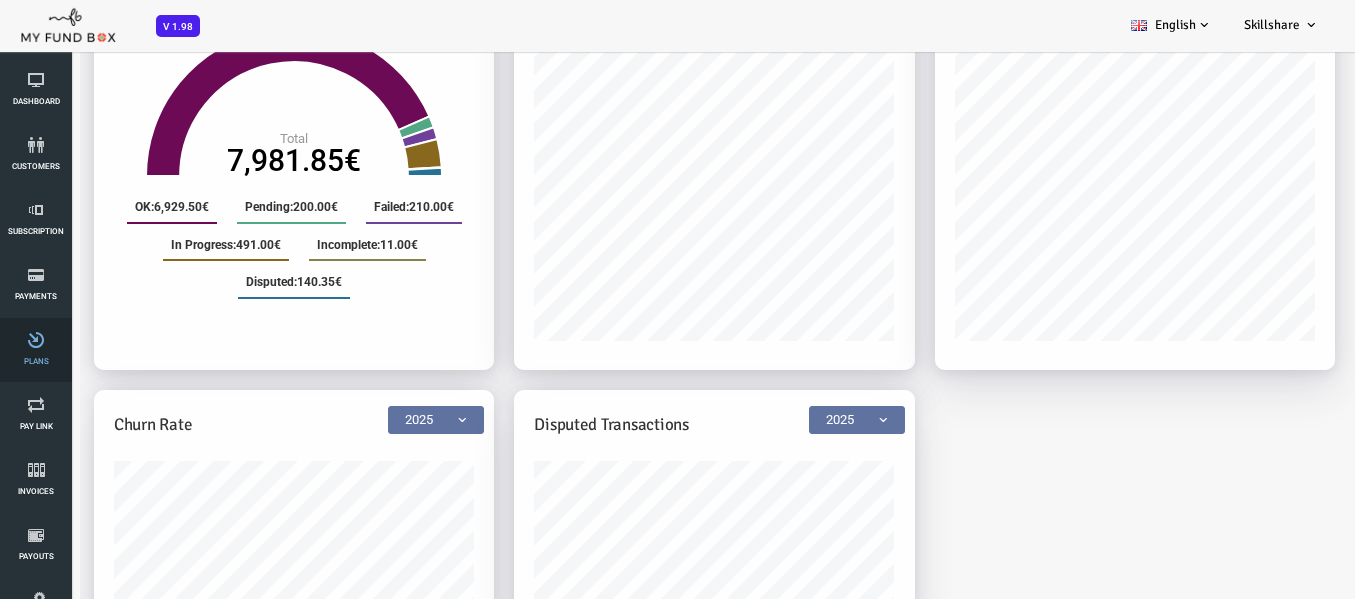 click on "Plans" at bounding box center [36, 350] 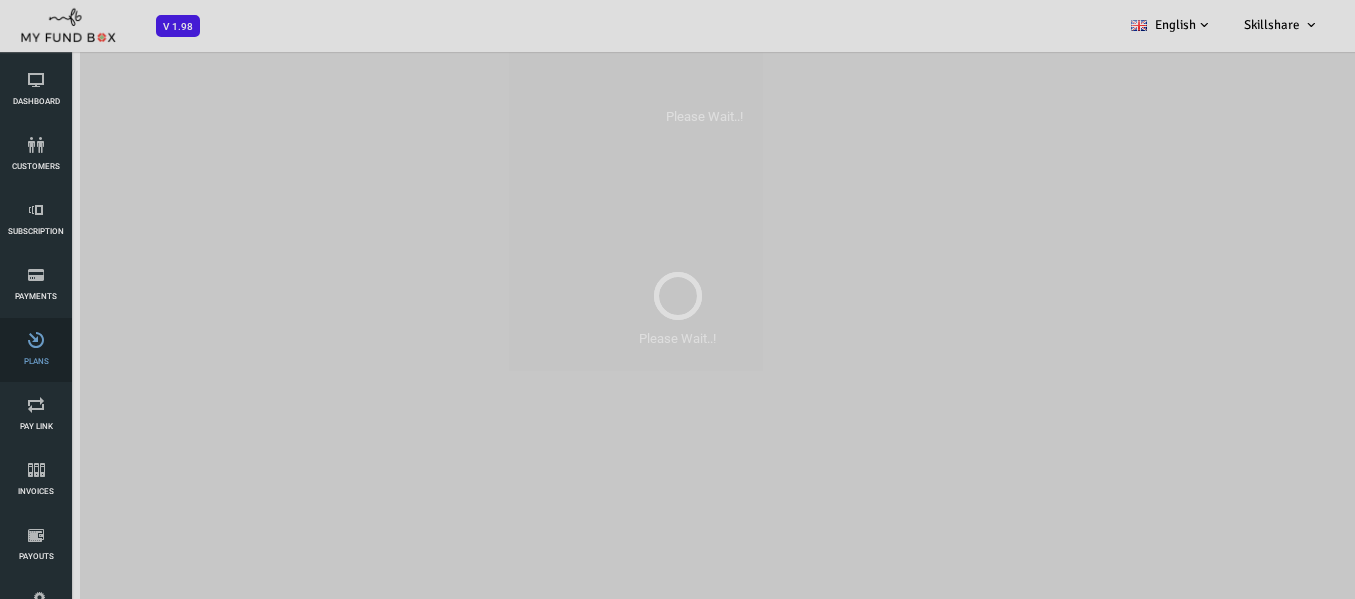scroll, scrollTop: 0, scrollLeft: 0, axis: both 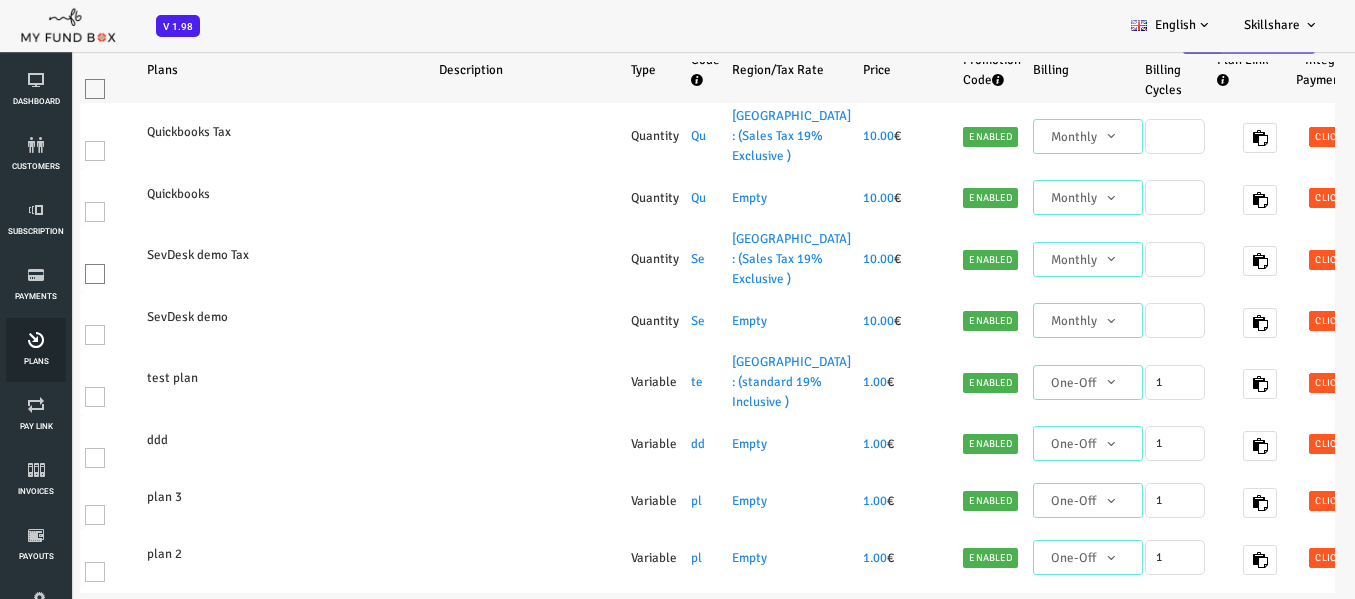 select on "100" 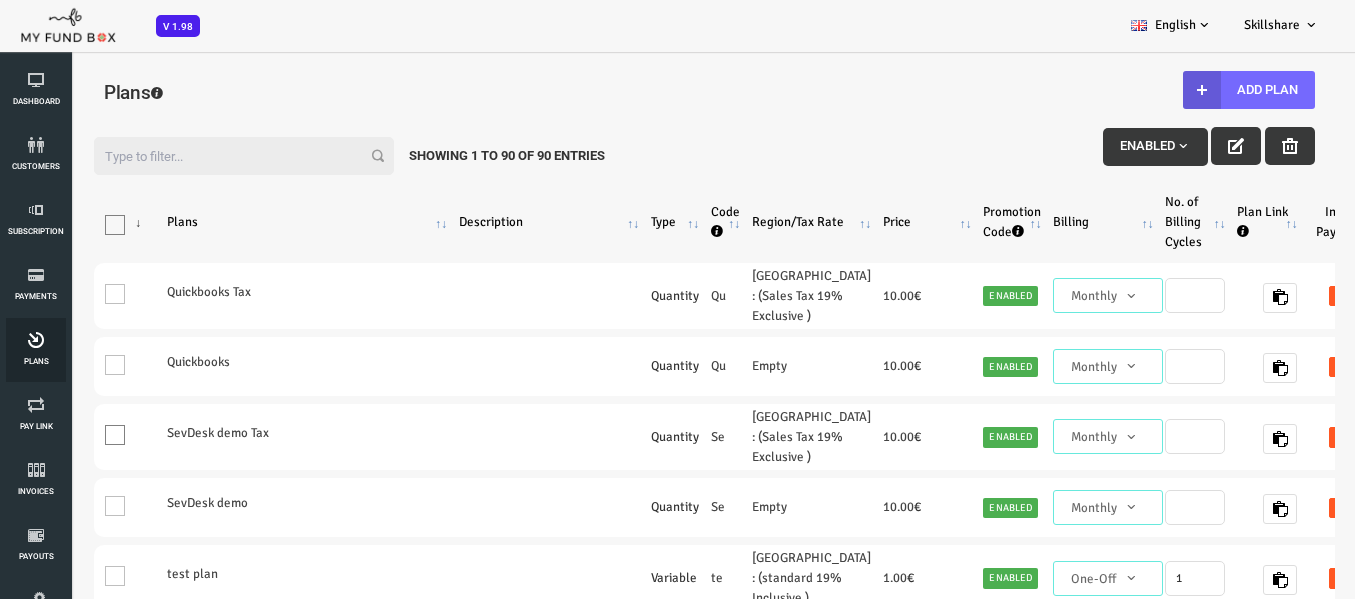 scroll, scrollTop: 0, scrollLeft: 0, axis: both 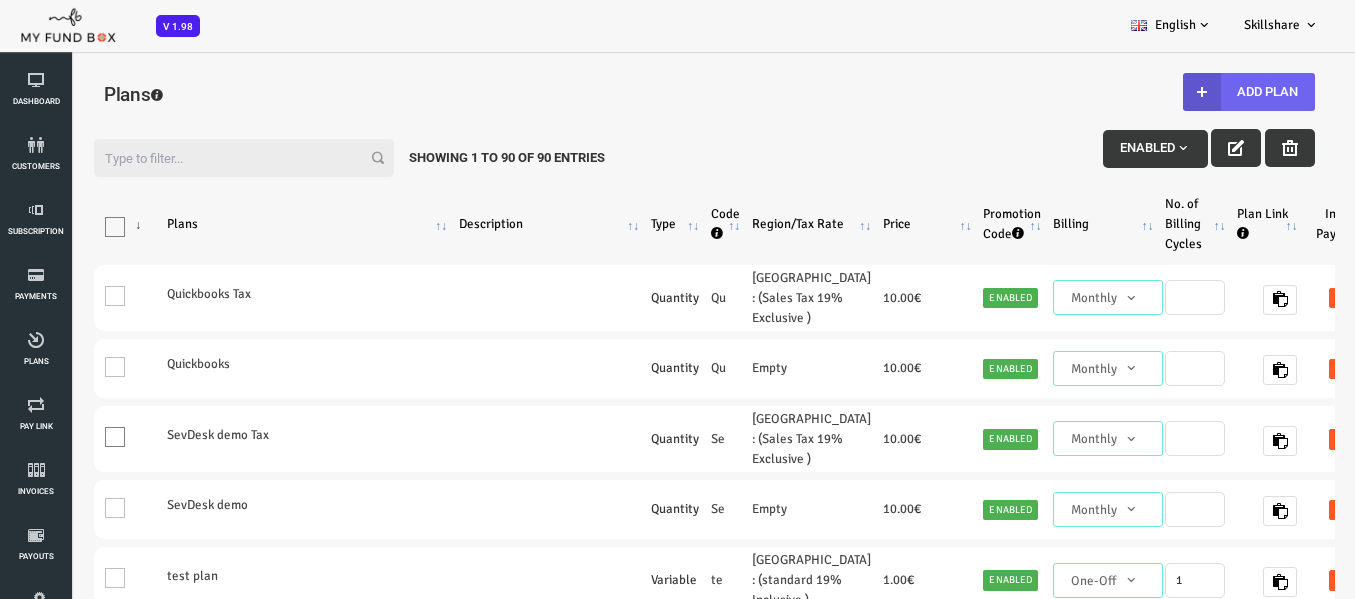 click on "Add Plan" at bounding box center [1195, 92] 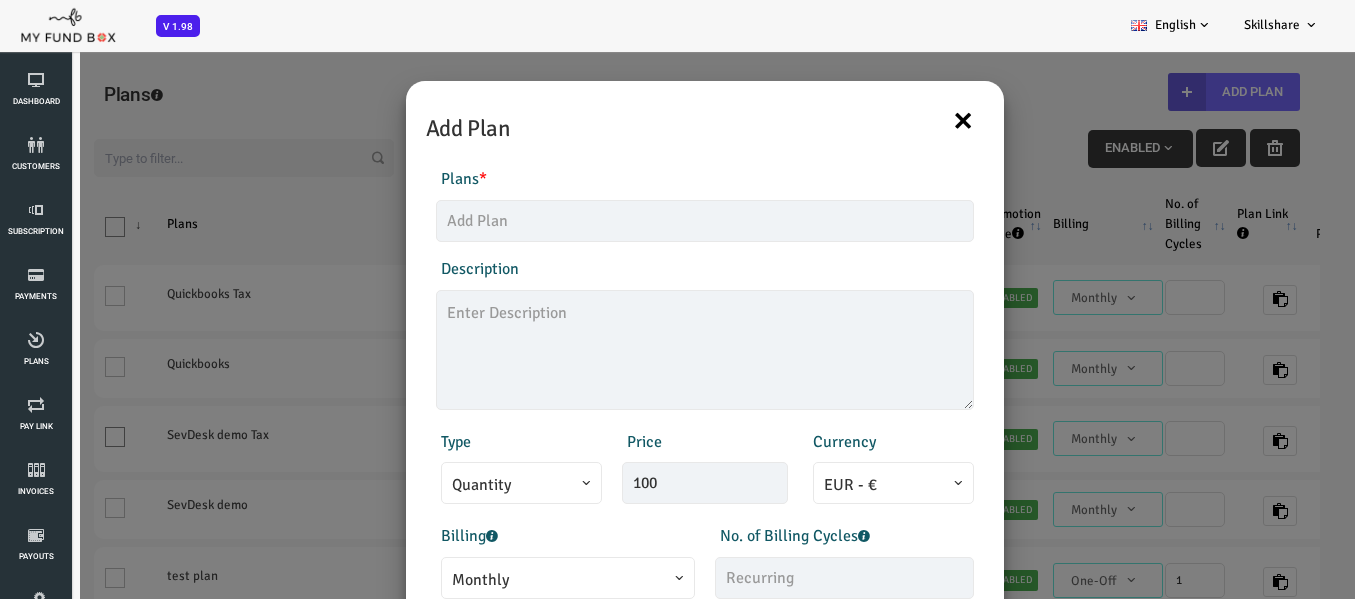 click on "×" at bounding box center (909, 120) 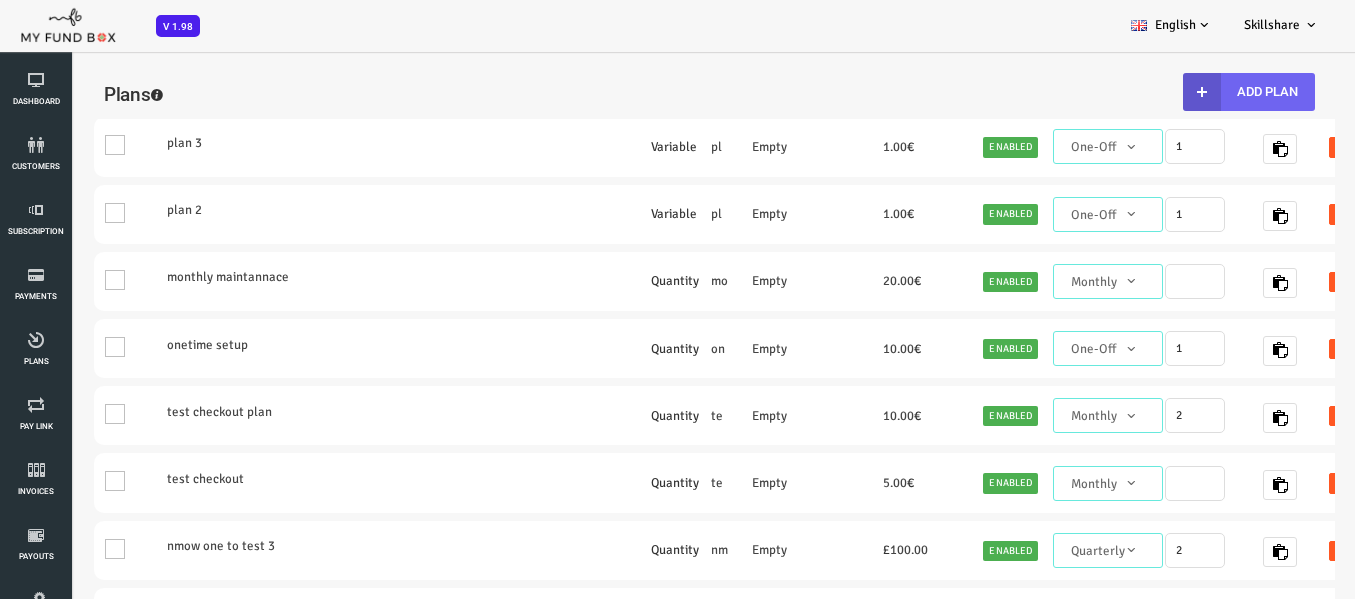 scroll, scrollTop: 600, scrollLeft: 0, axis: vertical 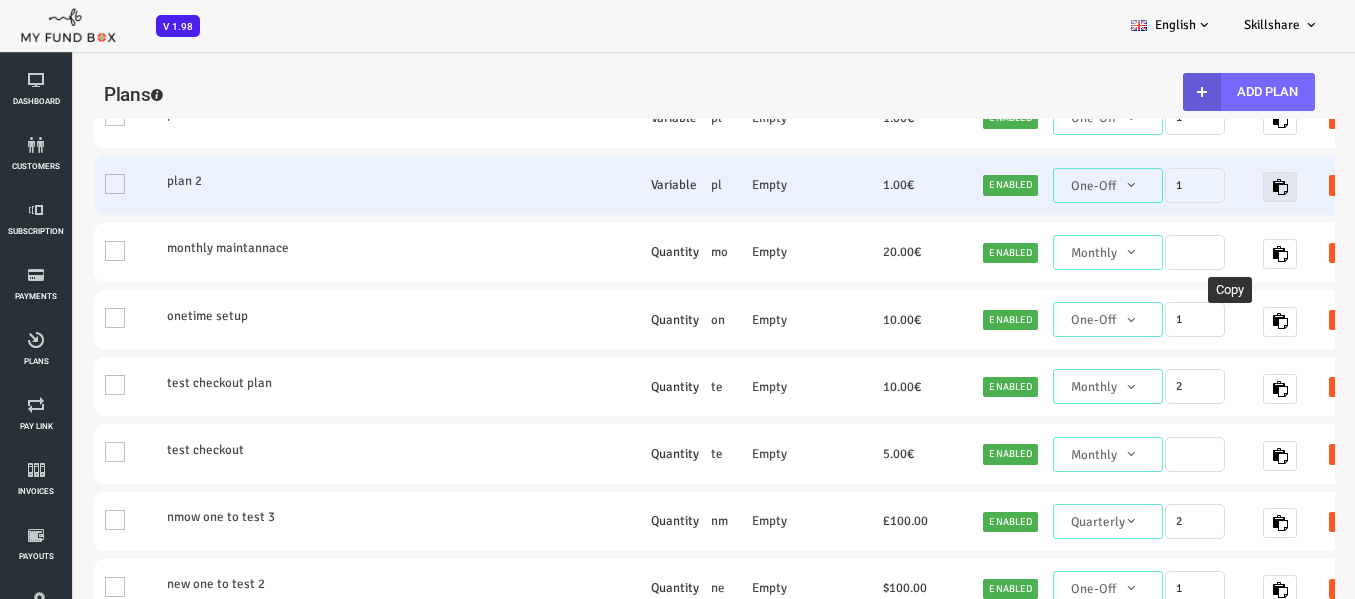 click at bounding box center (1226, 187) 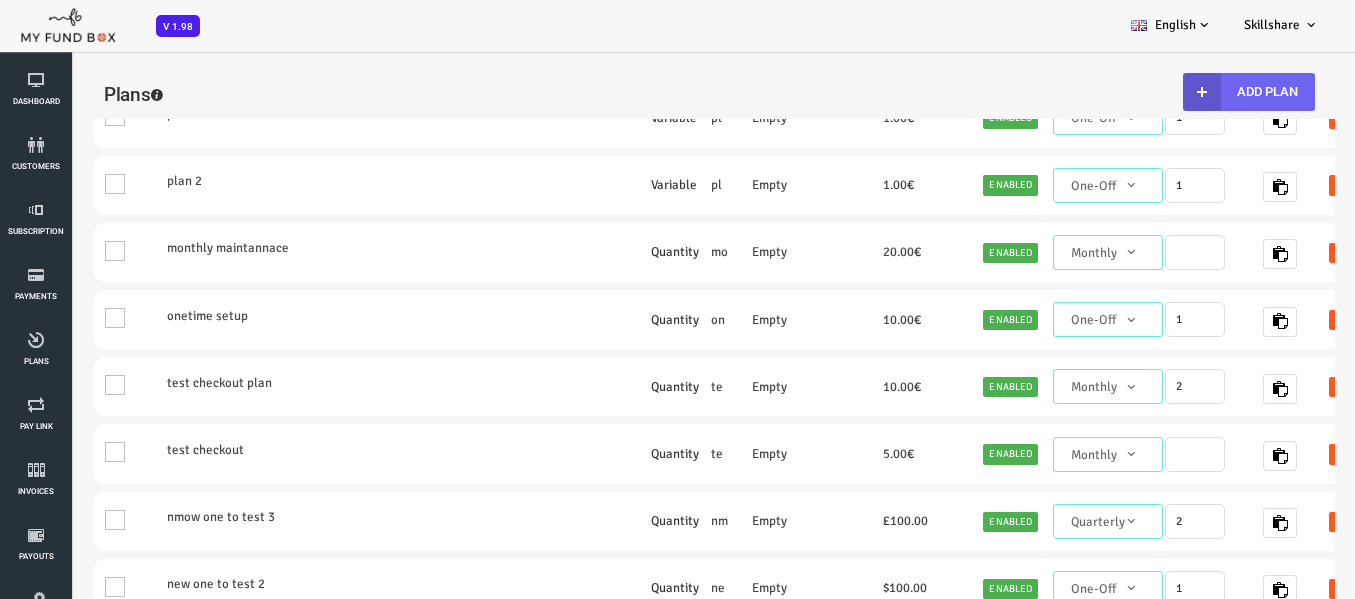 click on "Add Plan" at bounding box center [1195, 92] 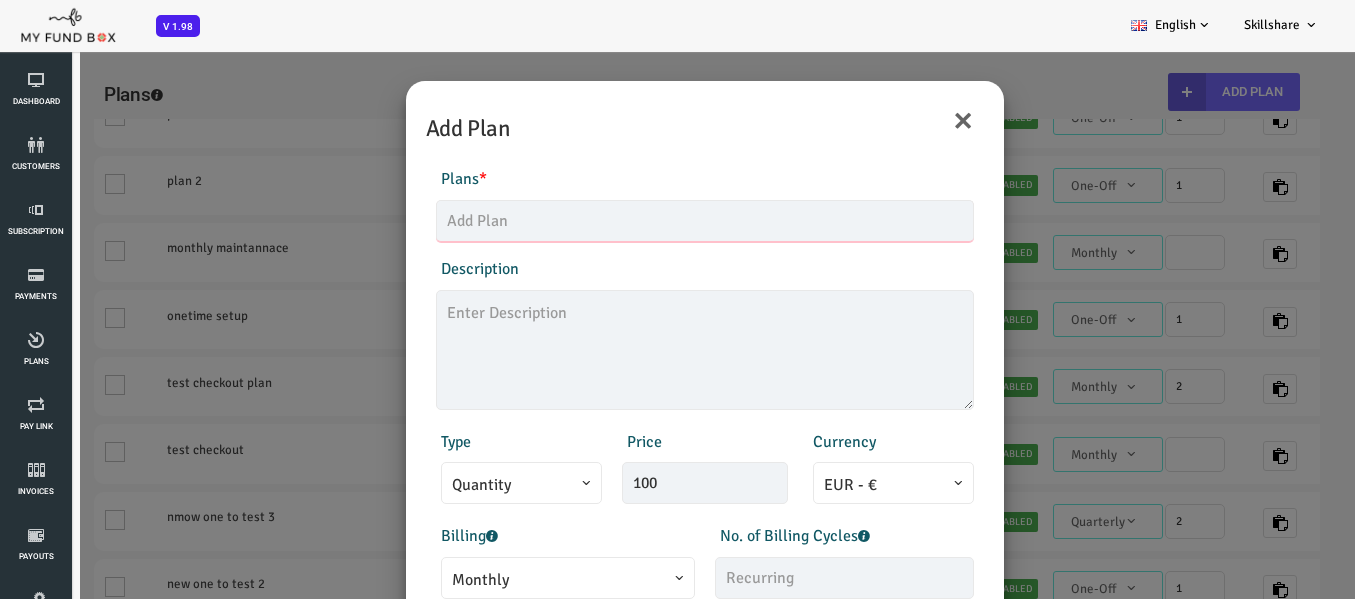 click at bounding box center [651, 221] 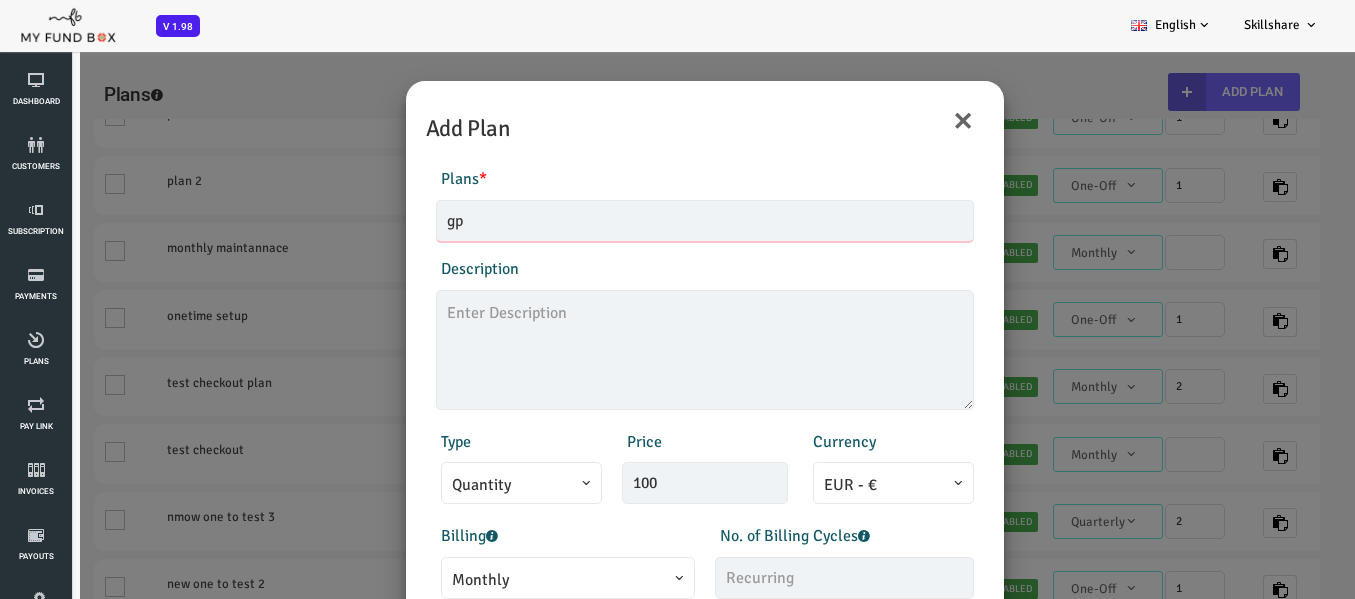 type on "g" 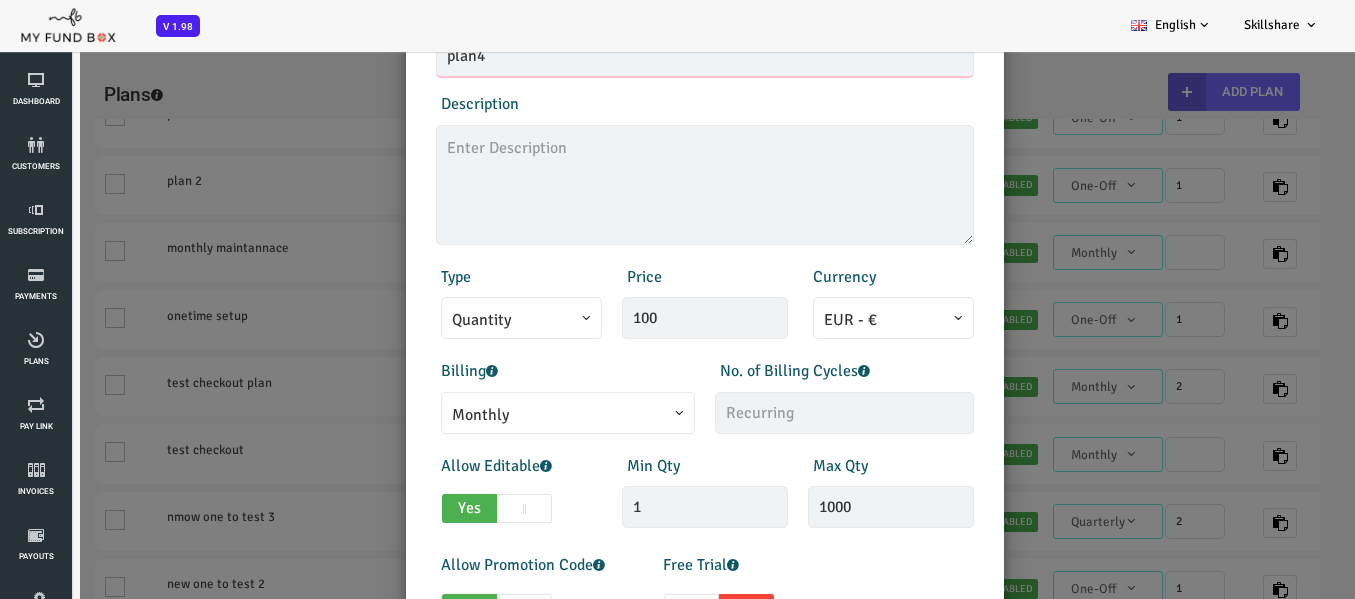 scroll, scrollTop: 383, scrollLeft: 0, axis: vertical 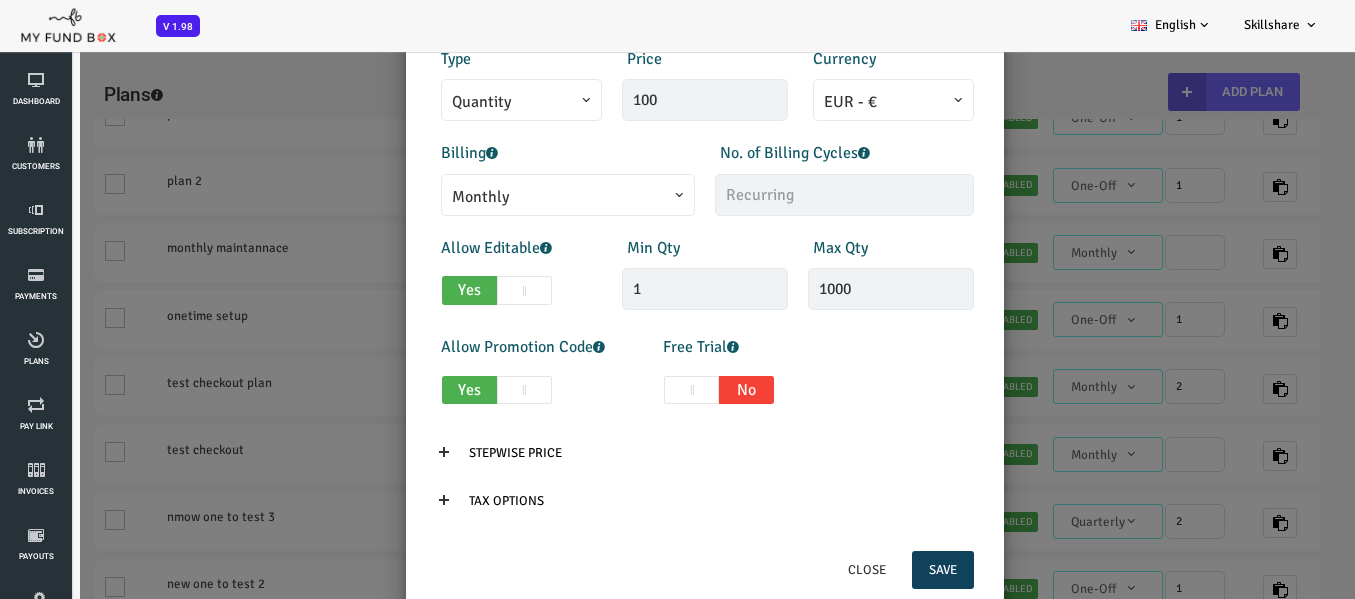 type on "plan4" 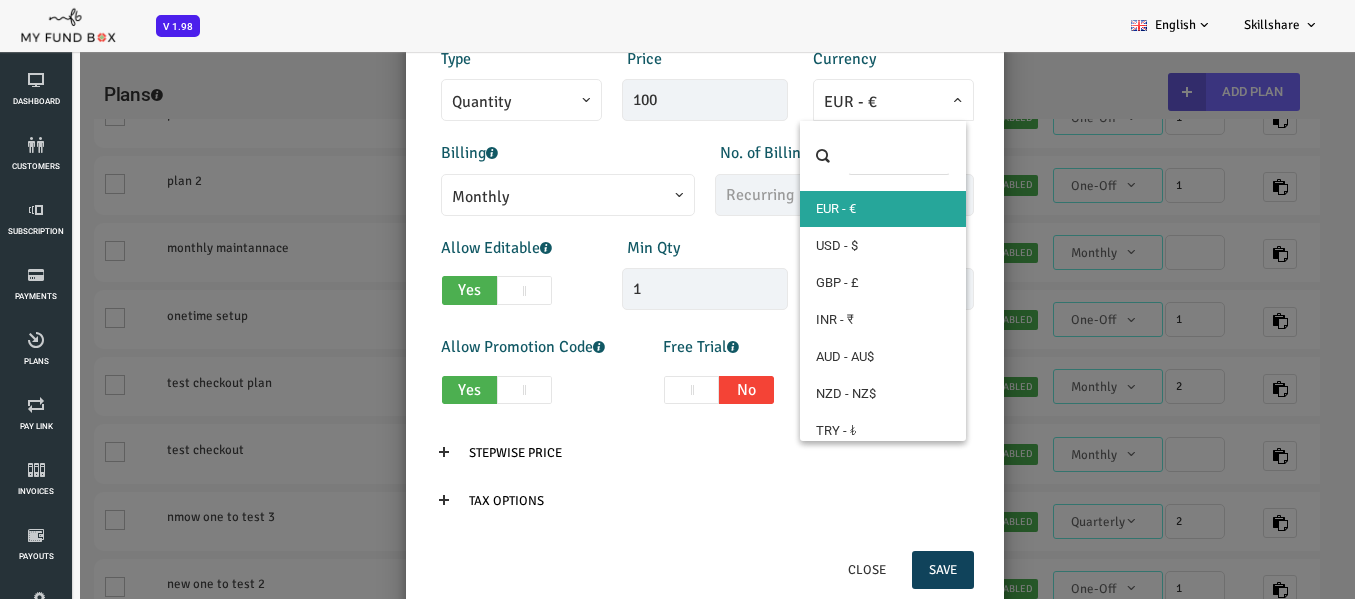 click on "EUR - €" at bounding box center [839, 102] 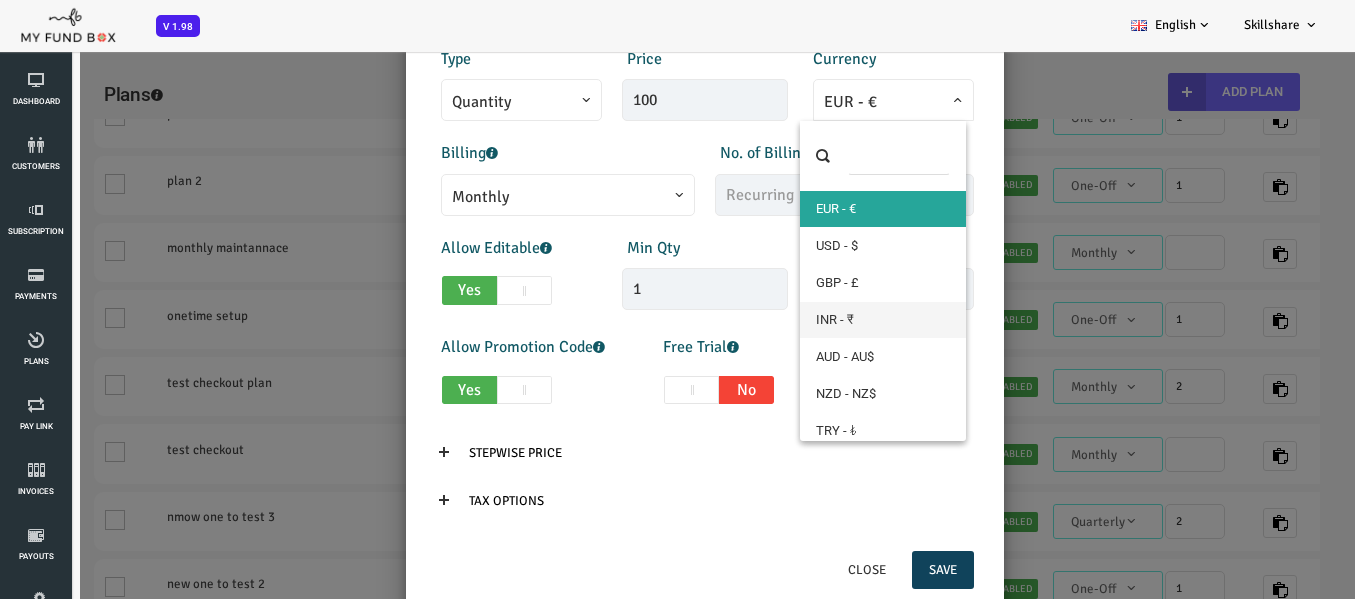 select on "1" 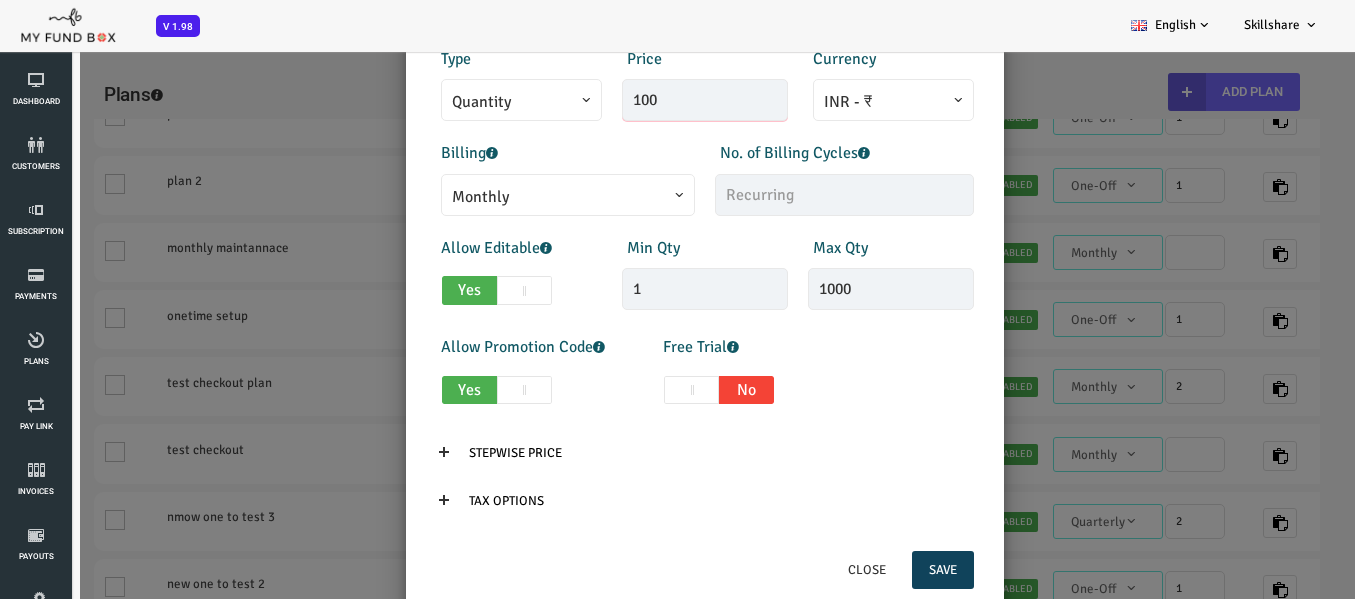 click on "100" at bounding box center (651, 100) 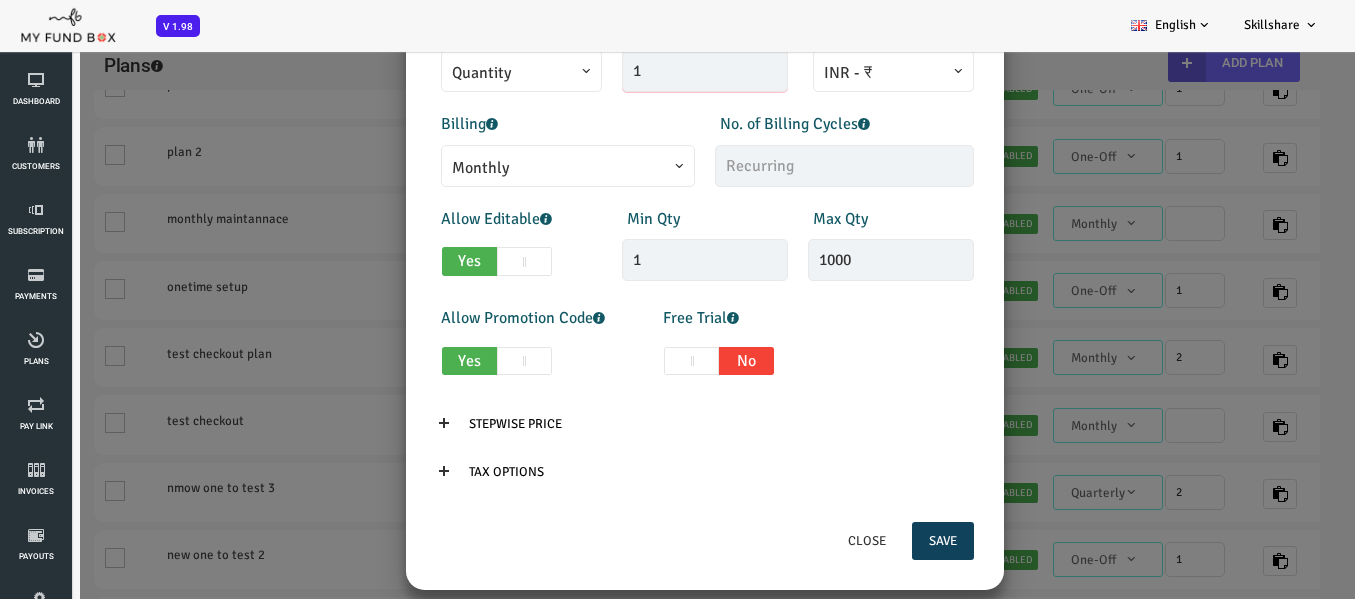 scroll, scrollTop: 57, scrollLeft: 0, axis: vertical 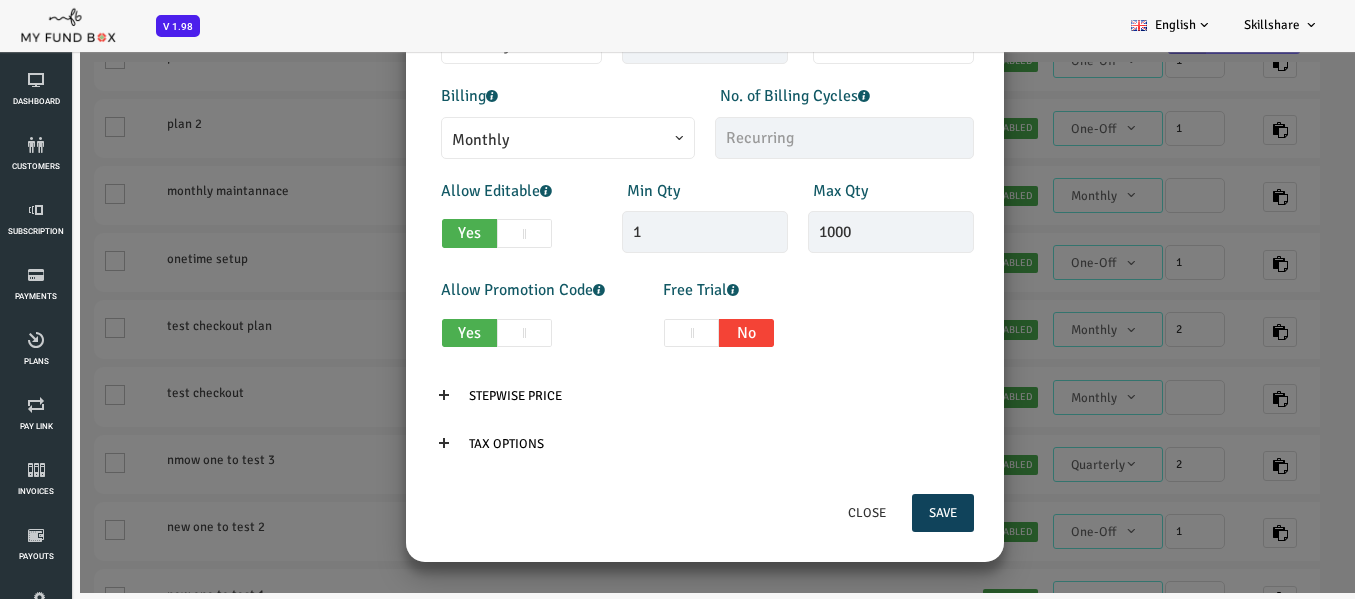 type on "10.00" 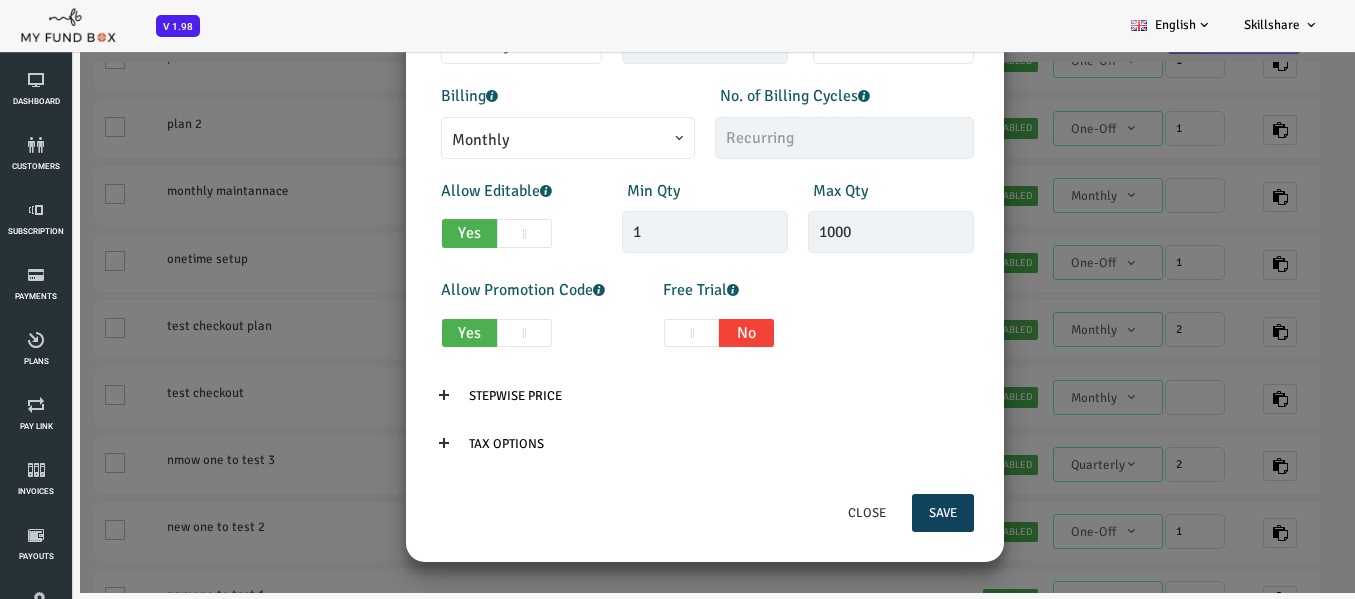 click on "Monthly" at bounding box center (514, 140) 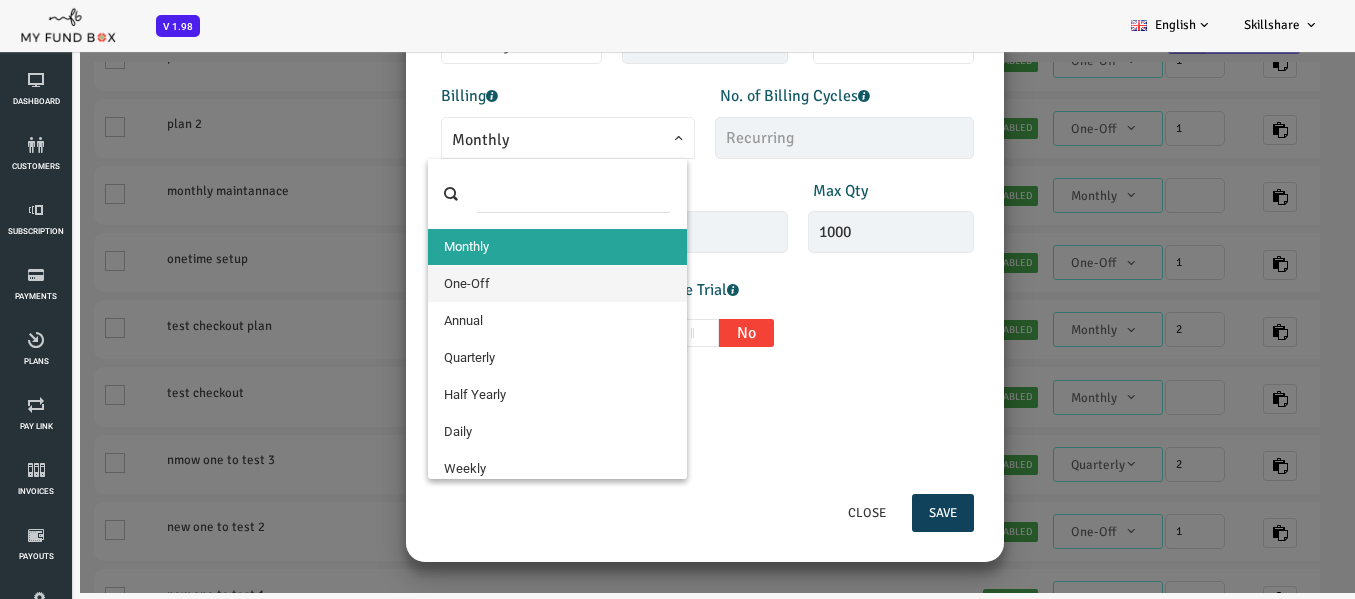 select on "4" 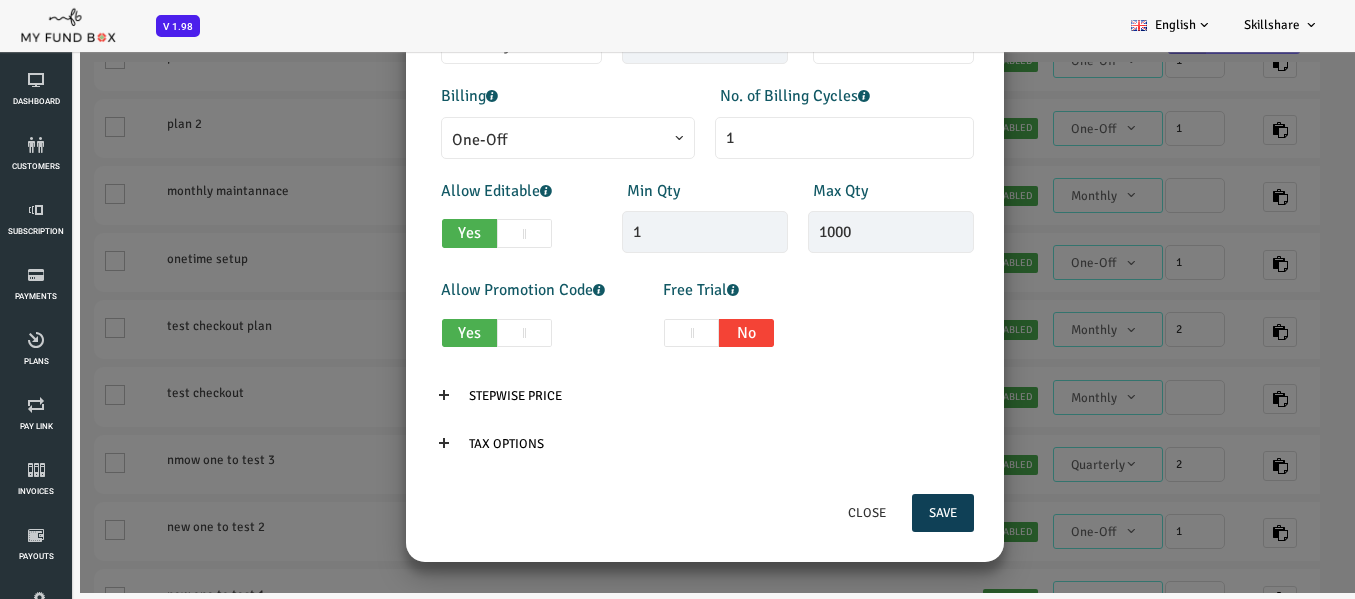 click on "Save" at bounding box center [889, 513] 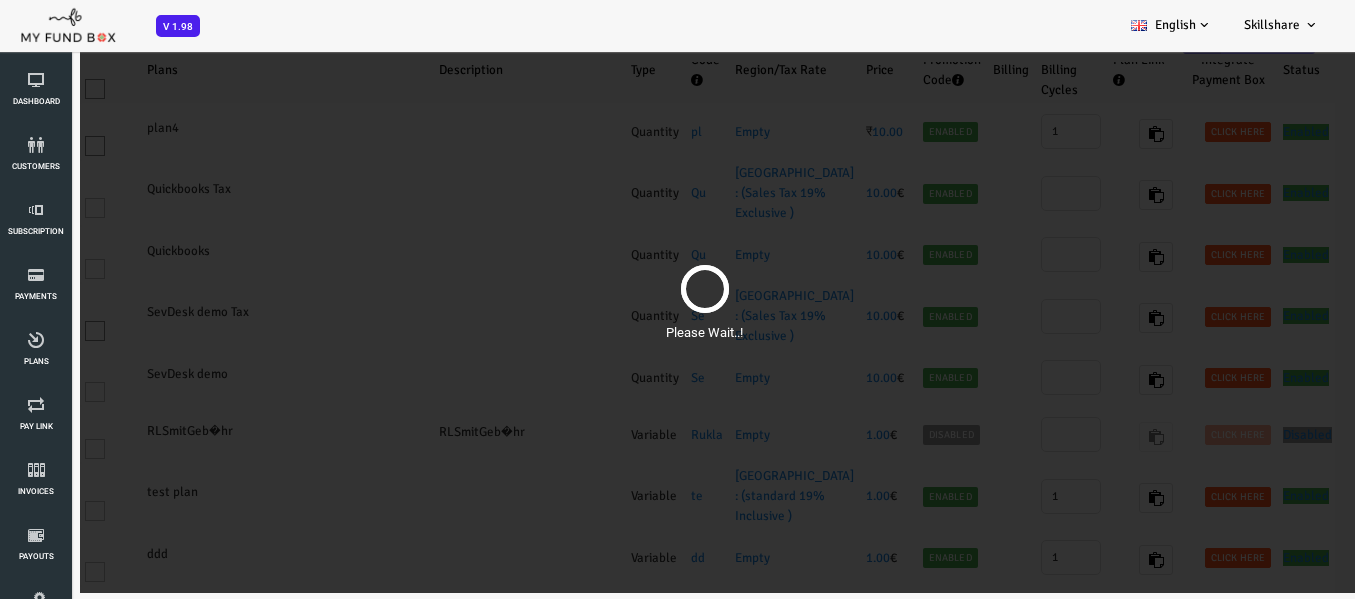 scroll, scrollTop: 0, scrollLeft: 0, axis: both 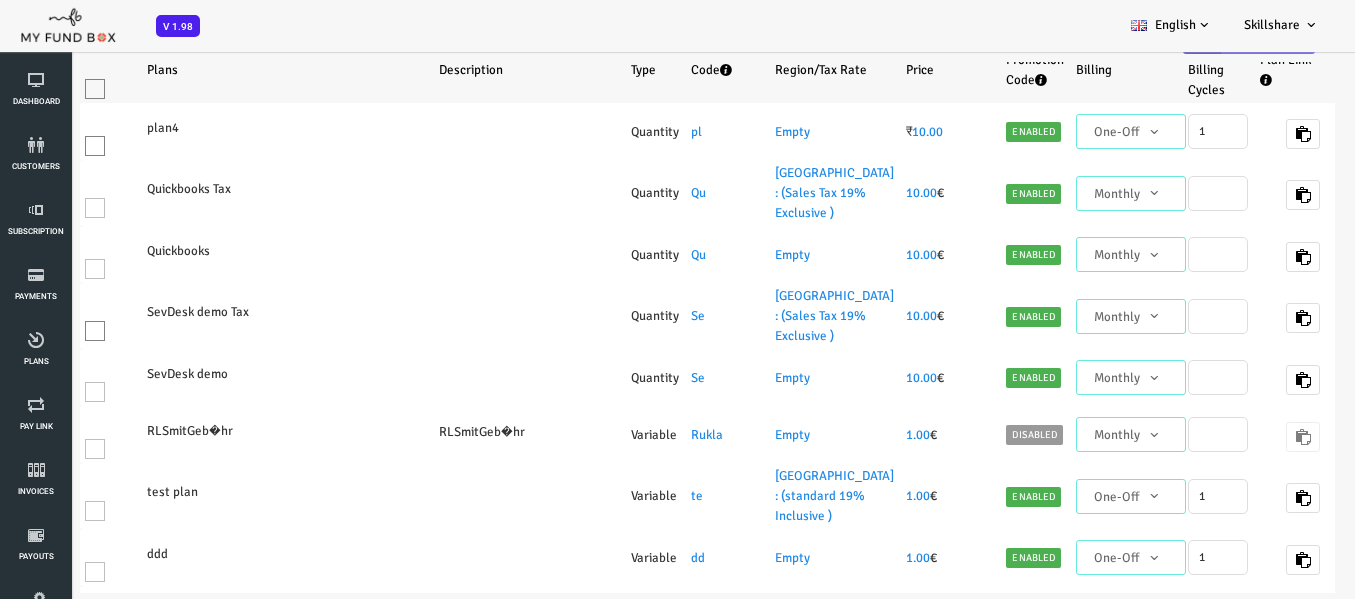 select on "100" 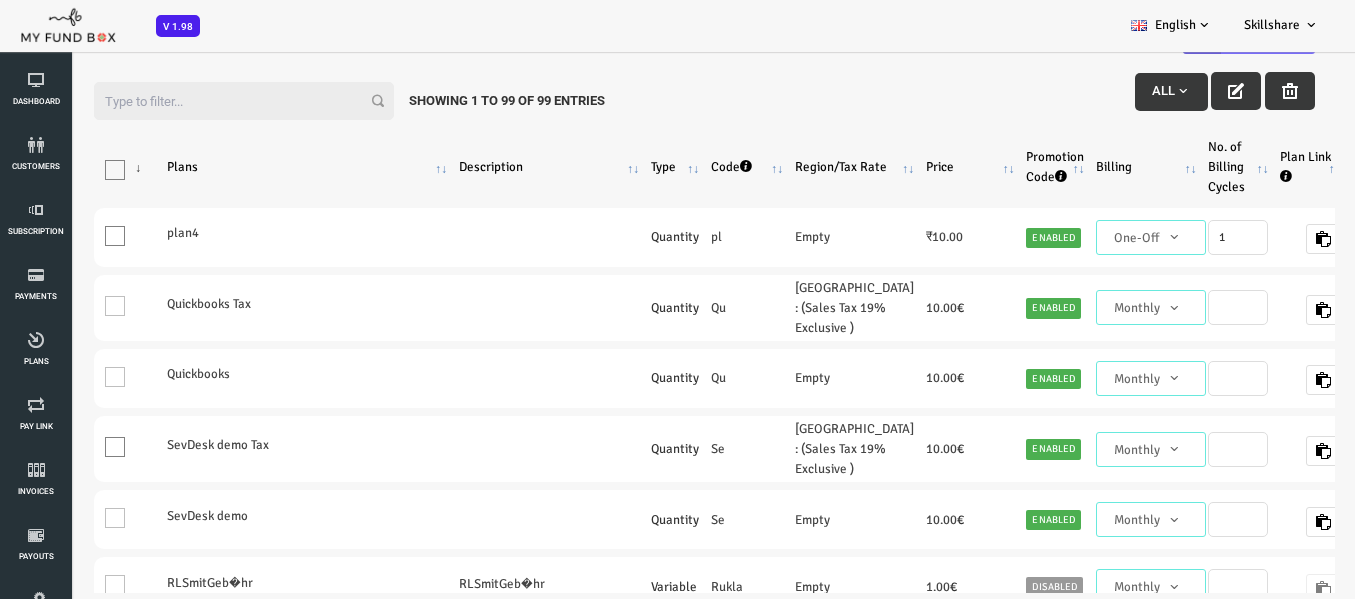 scroll, scrollTop: 0, scrollLeft: 0, axis: both 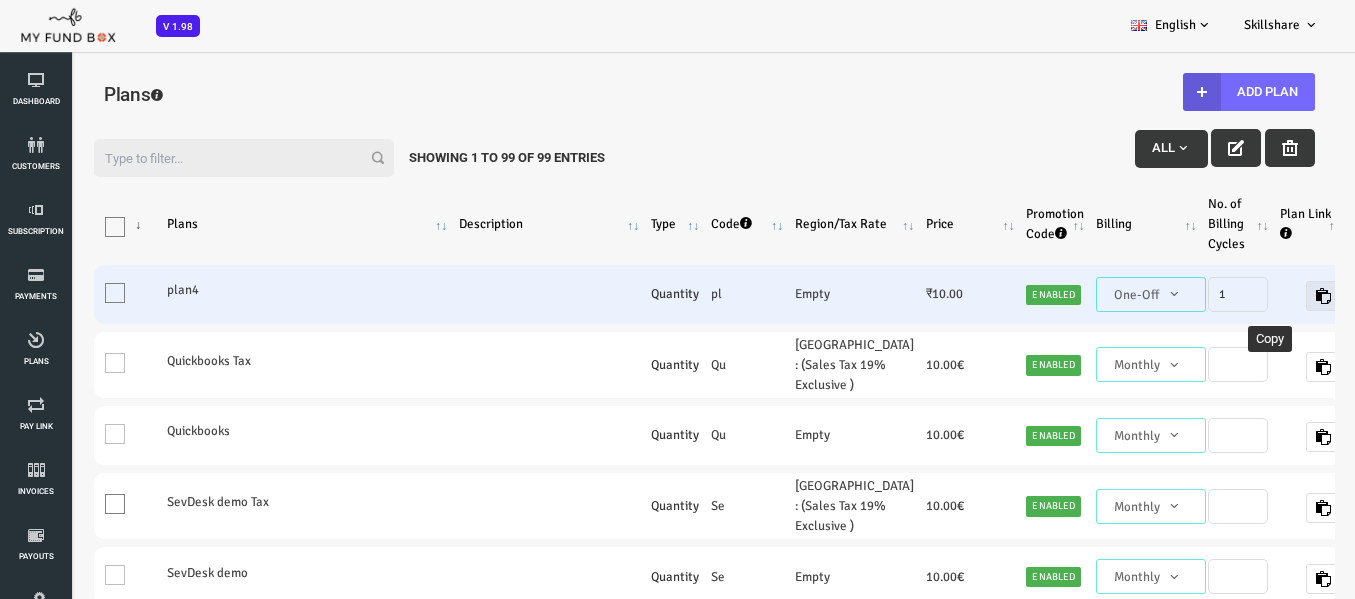 click at bounding box center (1269, 296) 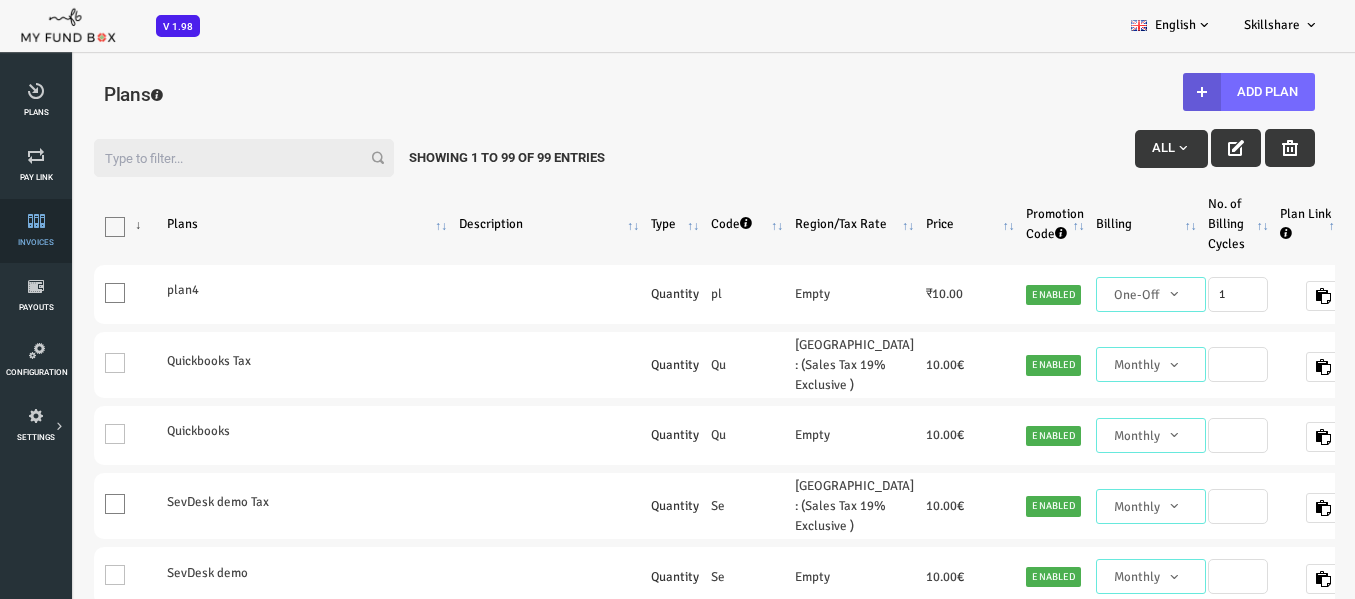 scroll, scrollTop: 300, scrollLeft: 0, axis: vertical 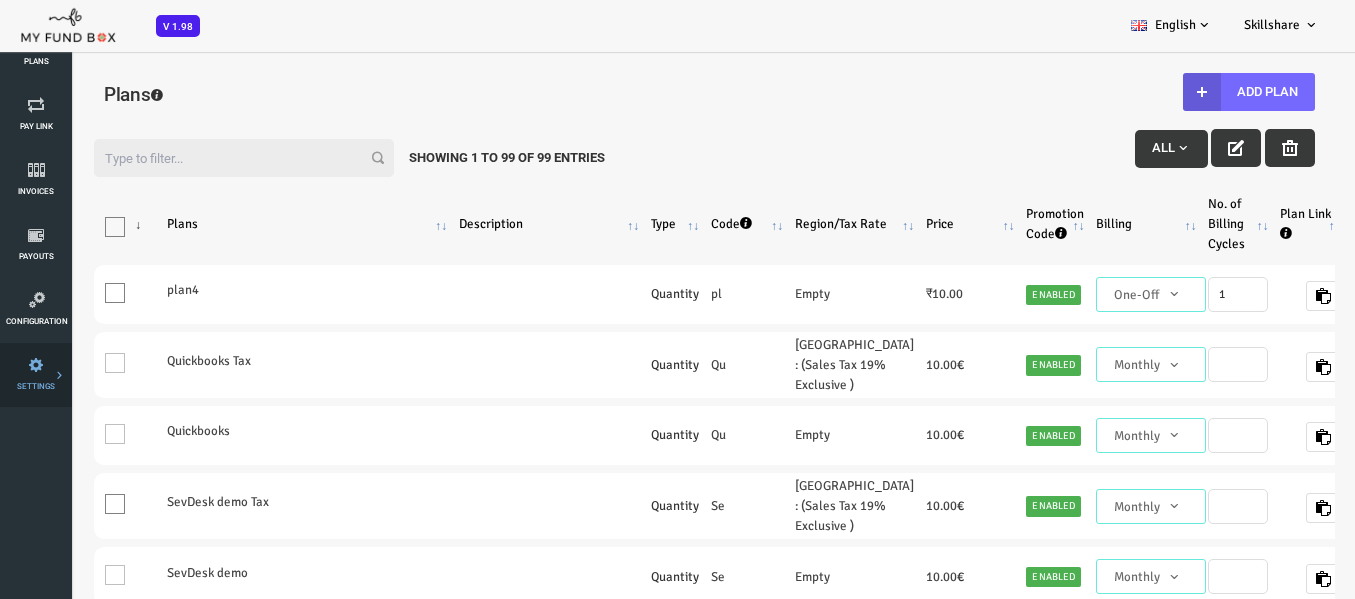 click on "Payment Gateway" at bounding box center (0, 0) 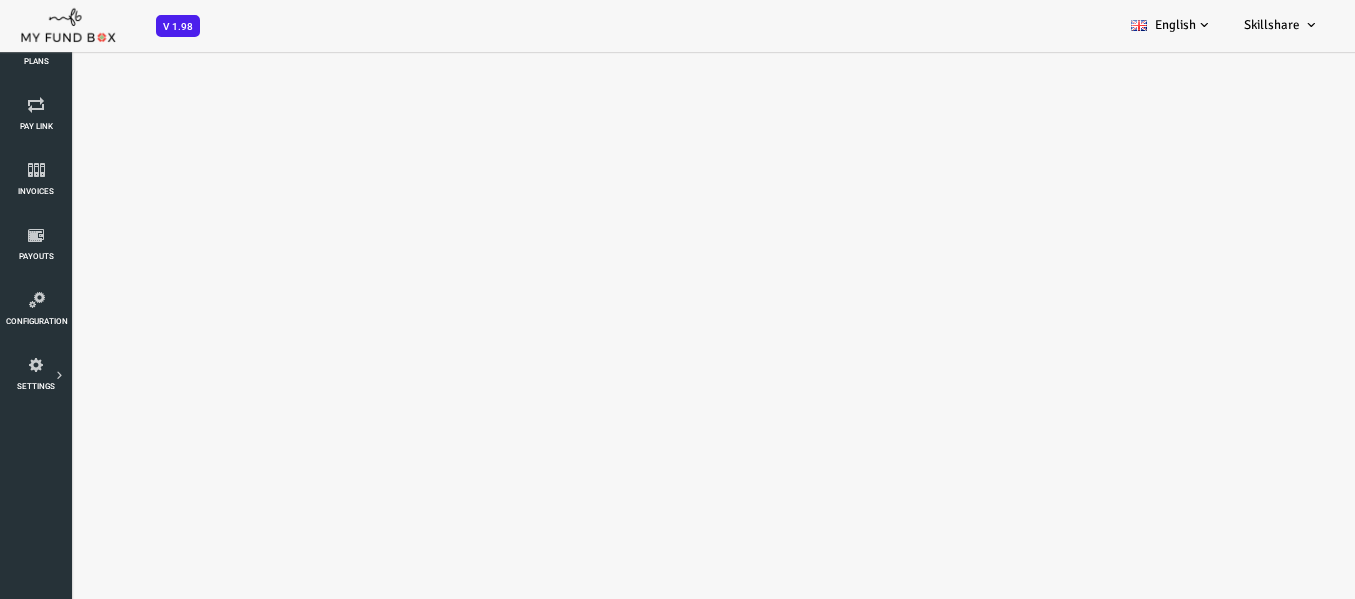 scroll, scrollTop: 0, scrollLeft: 0, axis: both 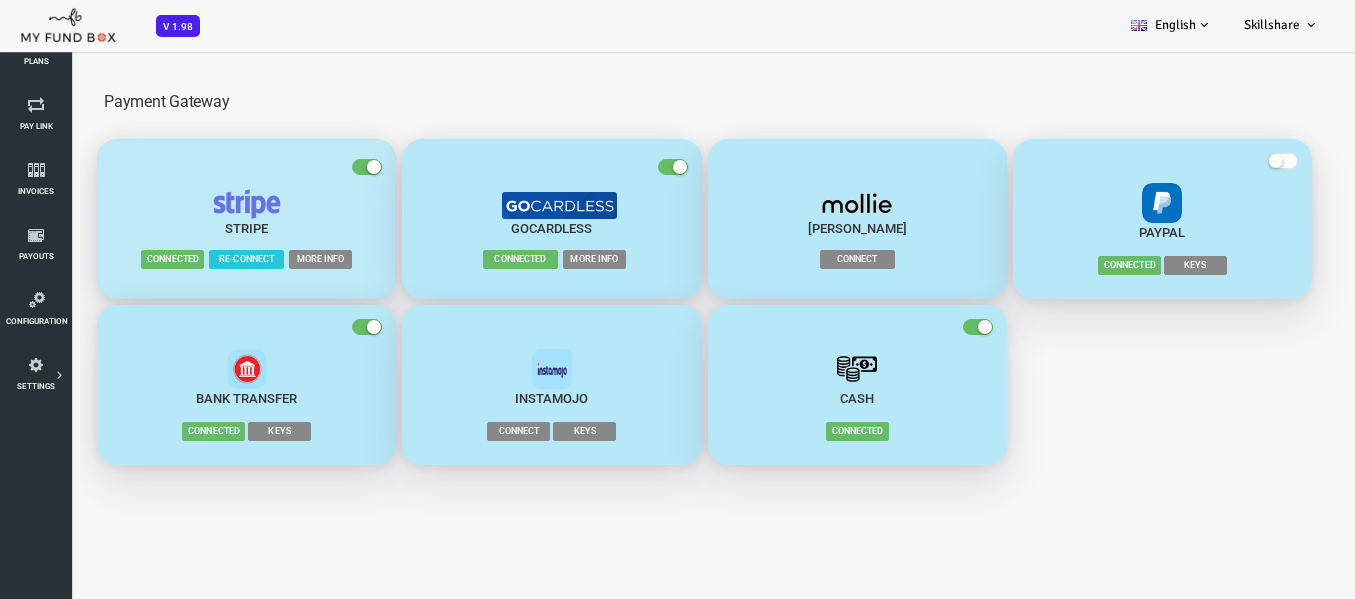 click on "More Info" at bounding box center (266, 259) 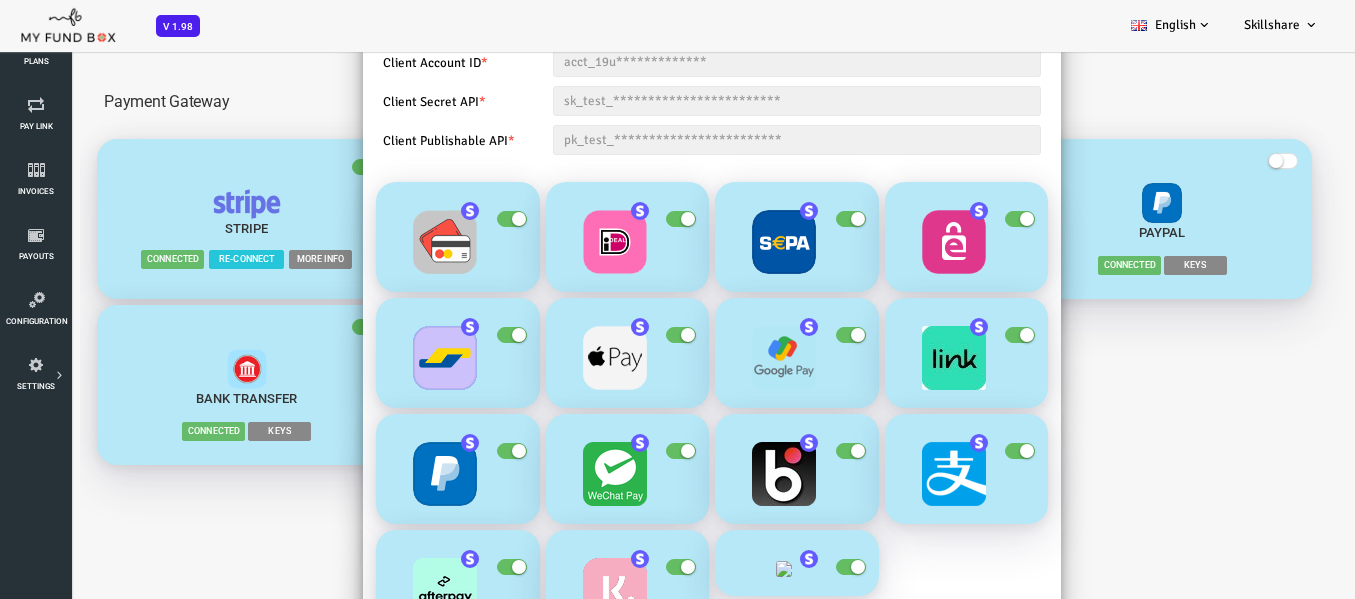 scroll, scrollTop: 165, scrollLeft: 0, axis: vertical 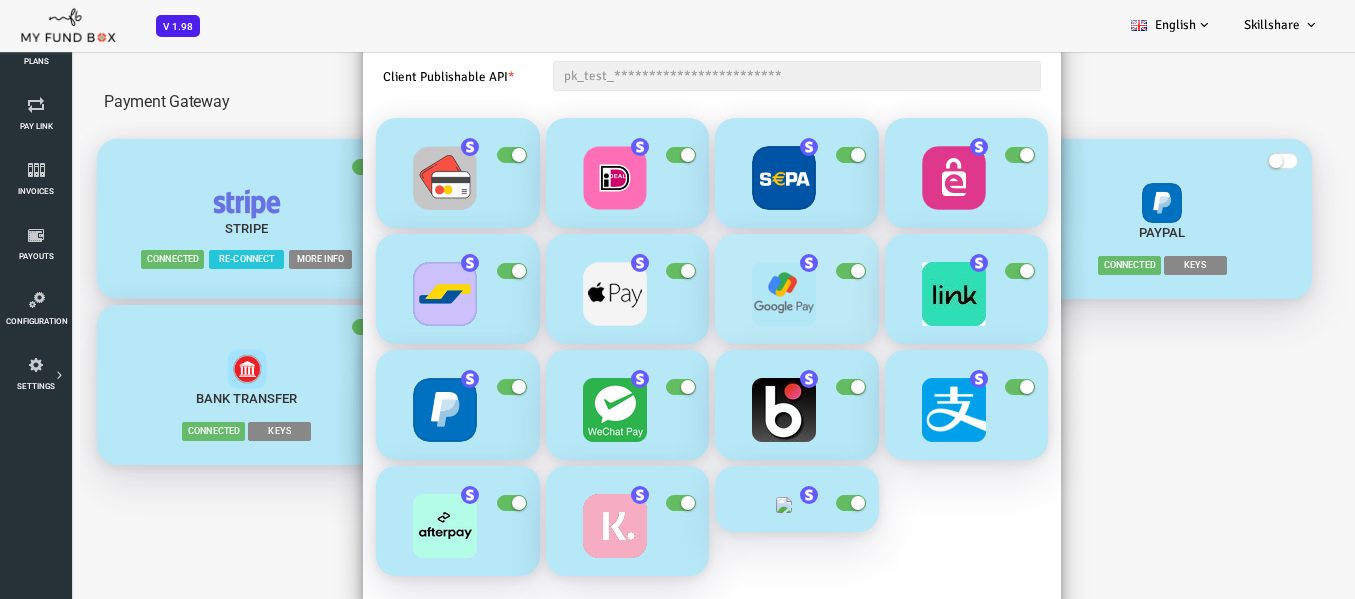 click at bounding box center [804, 271] 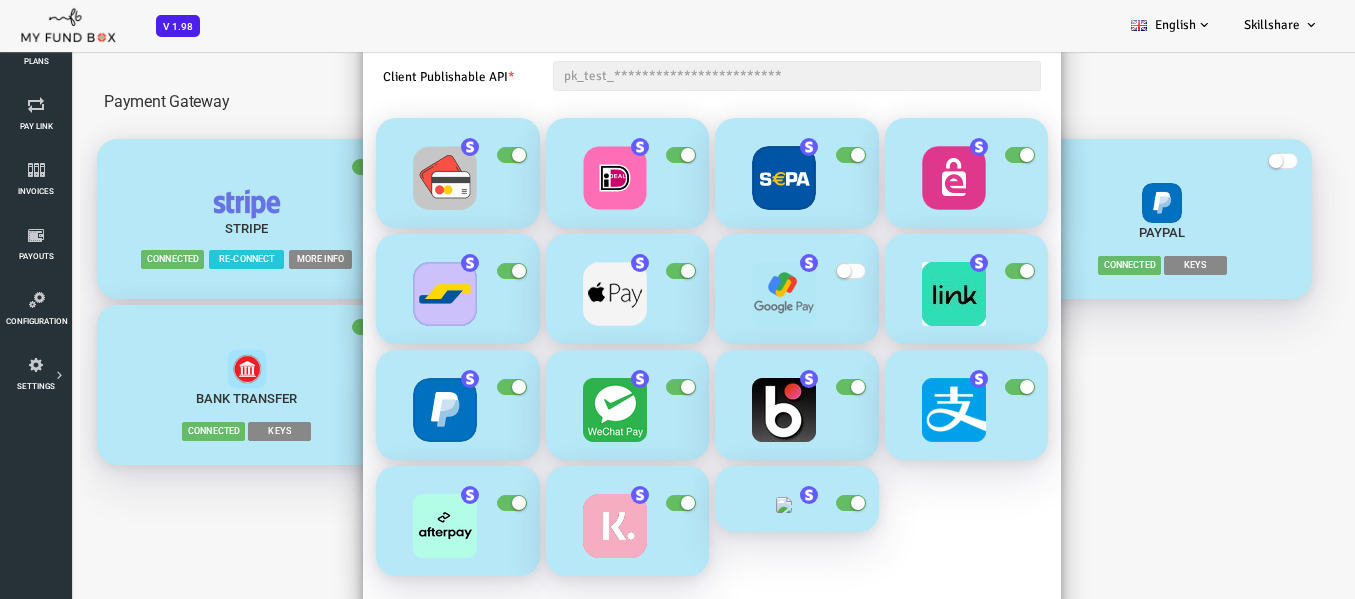 click at bounding box center (627, 271) 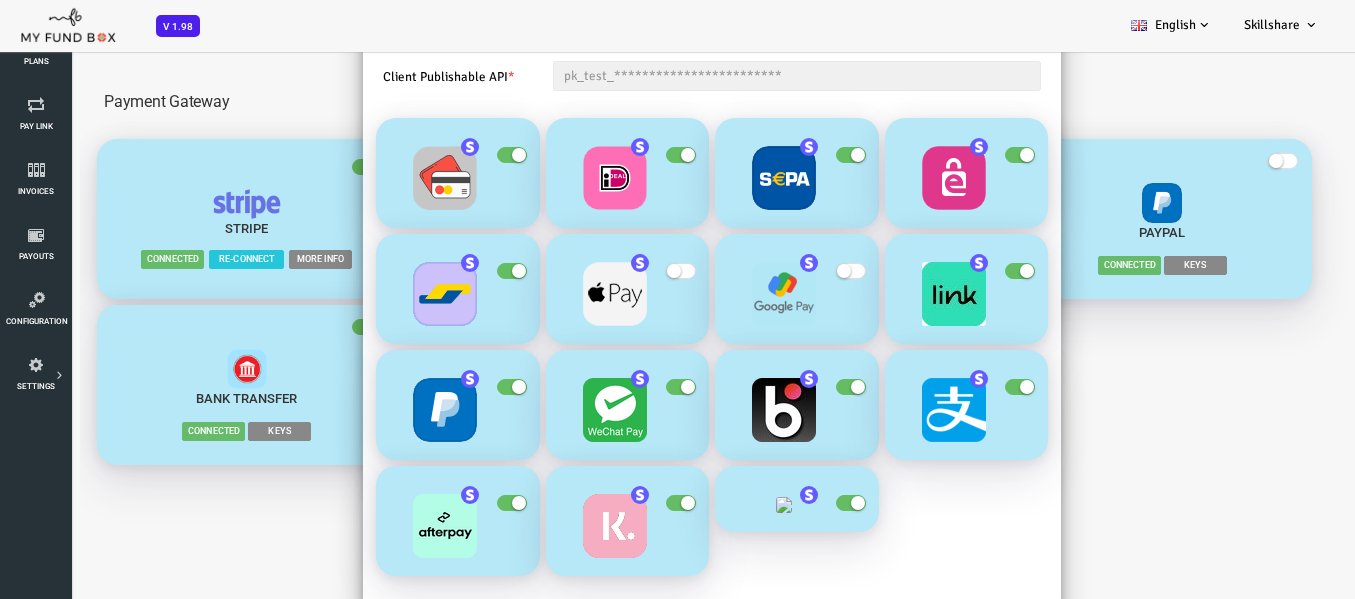 click at bounding box center [790, 271] 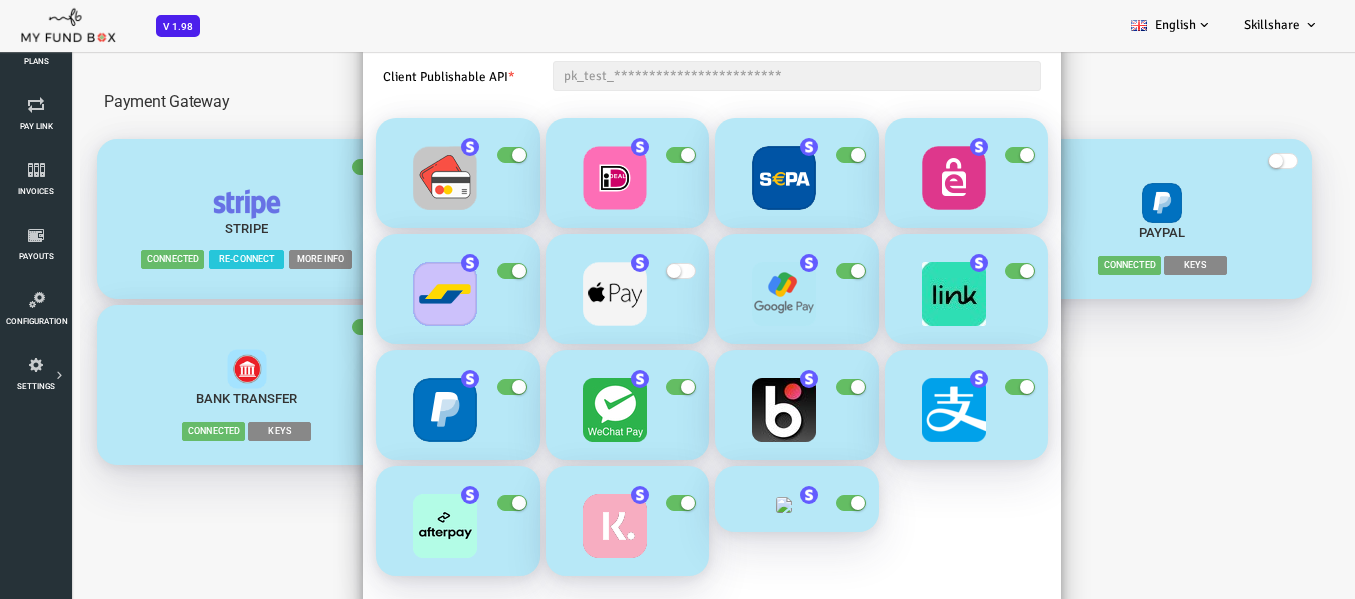 click at bounding box center (627, 271) 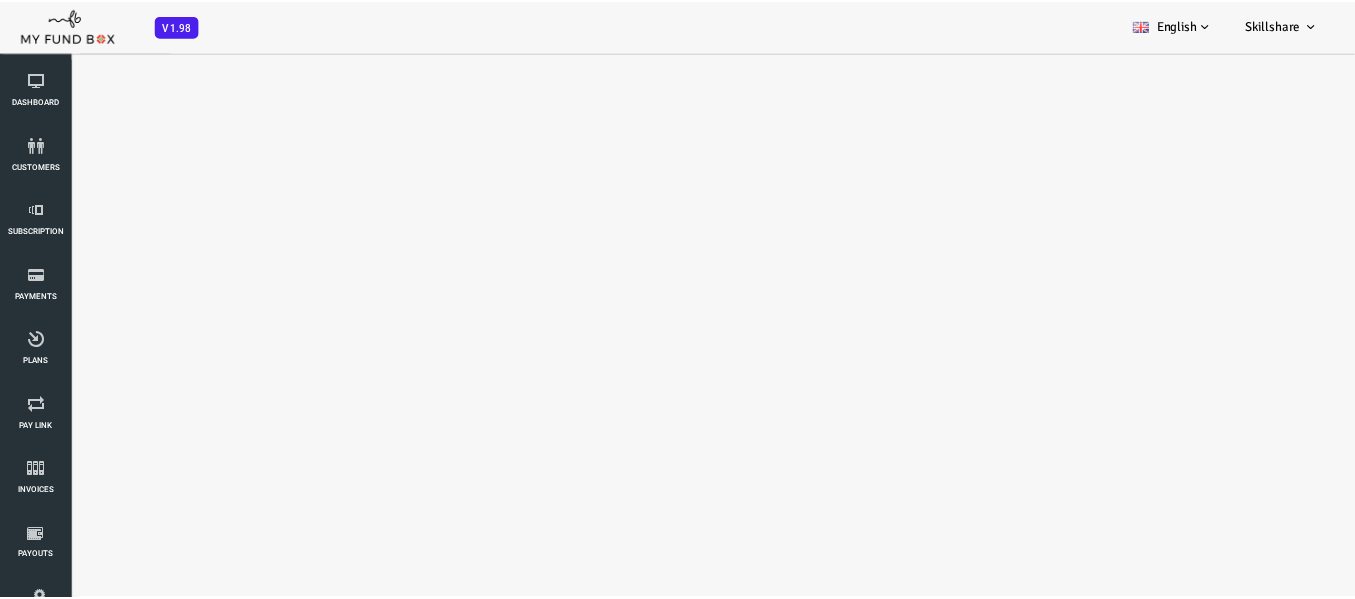 scroll, scrollTop: 0, scrollLeft: 0, axis: both 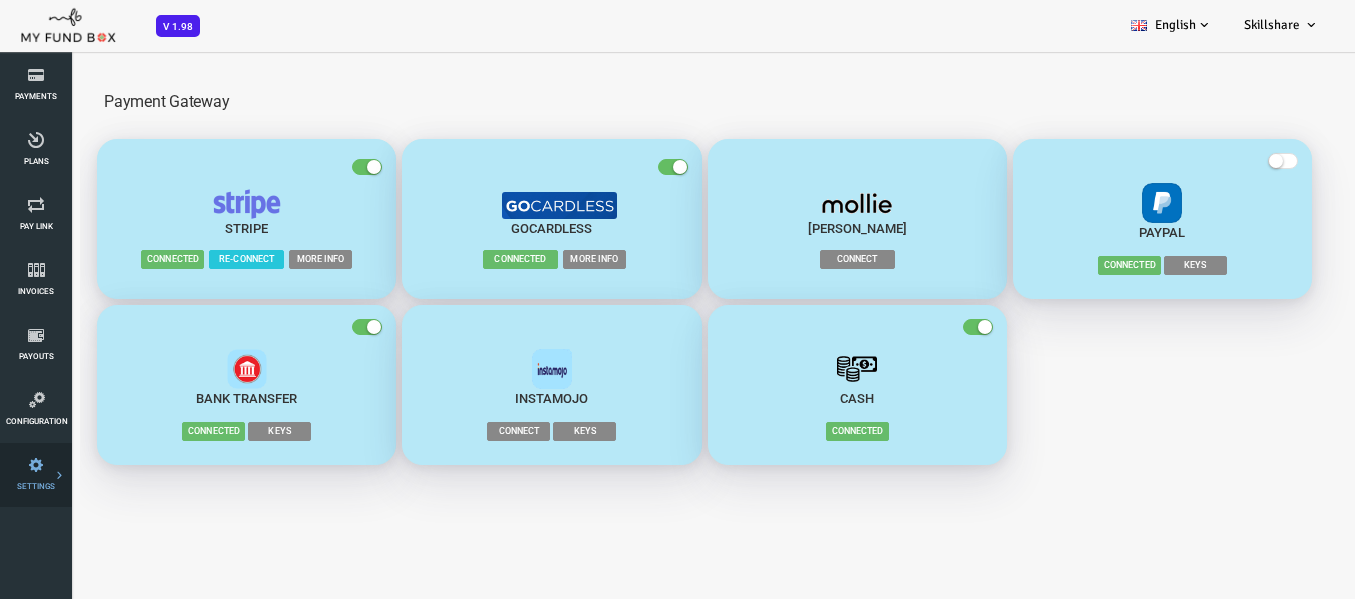 click on "Payment Gateway" at bounding box center (0, 0) 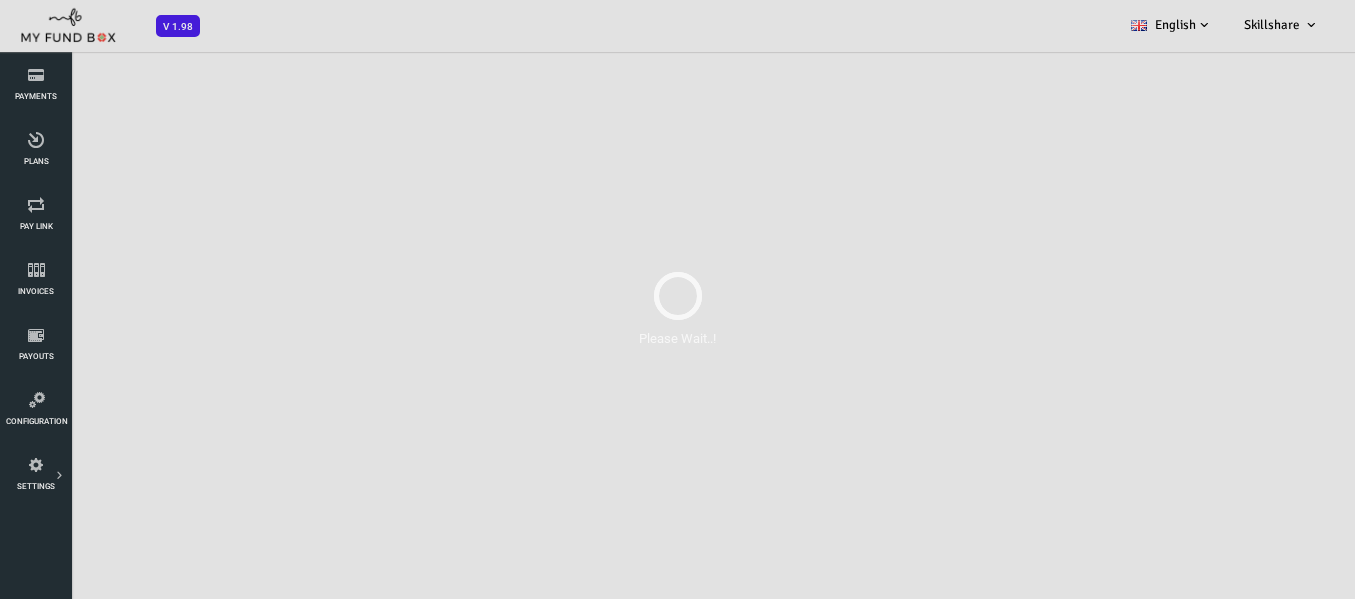 scroll, scrollTop: 0, scrollLeft: 0, axis: both 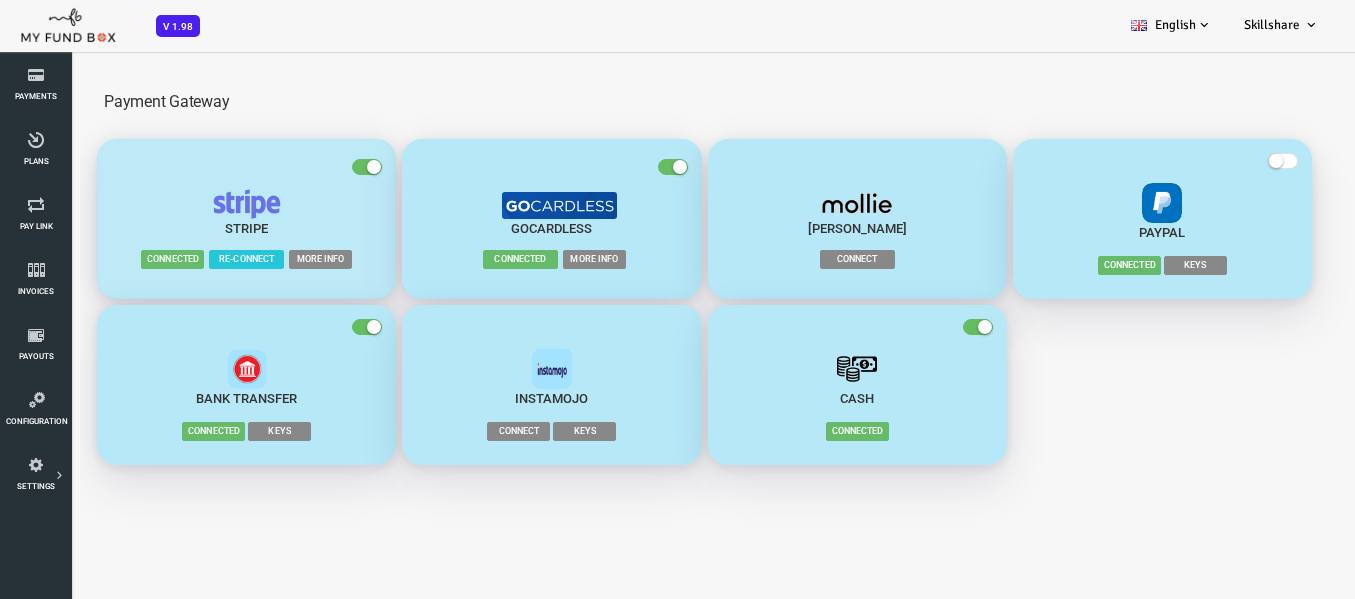 click on "More Info" at bounding box center [266, 259] 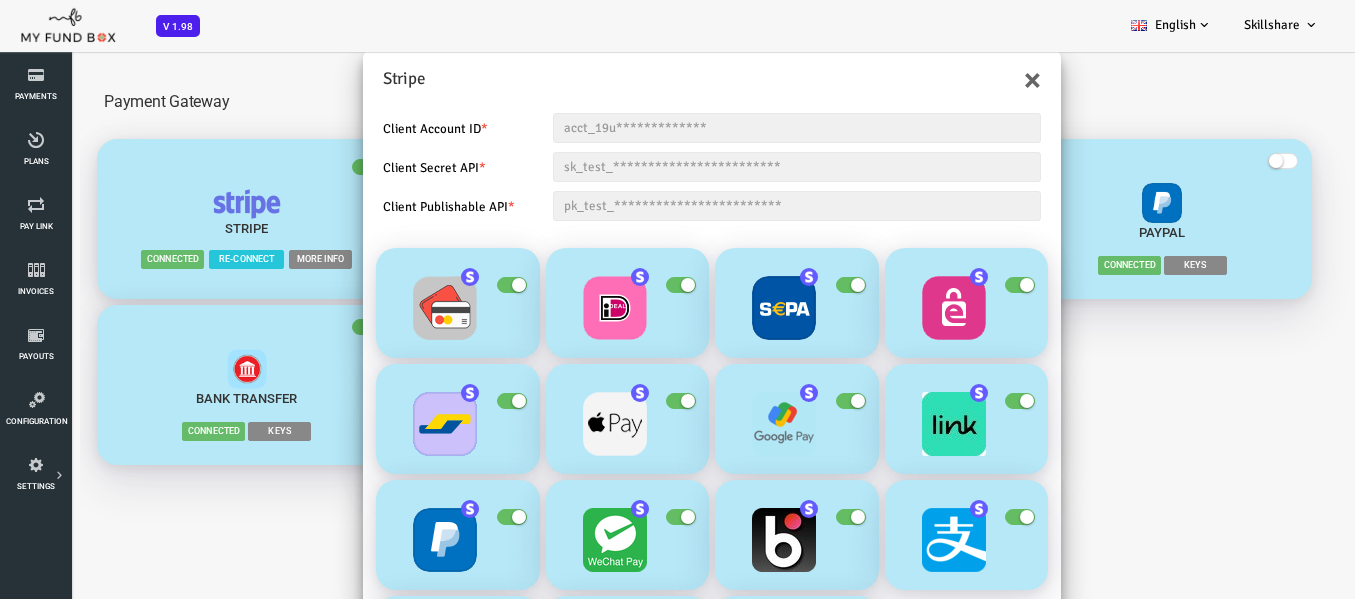 scroll, scrollTop: 0, scrollLeft: 0, axis: both 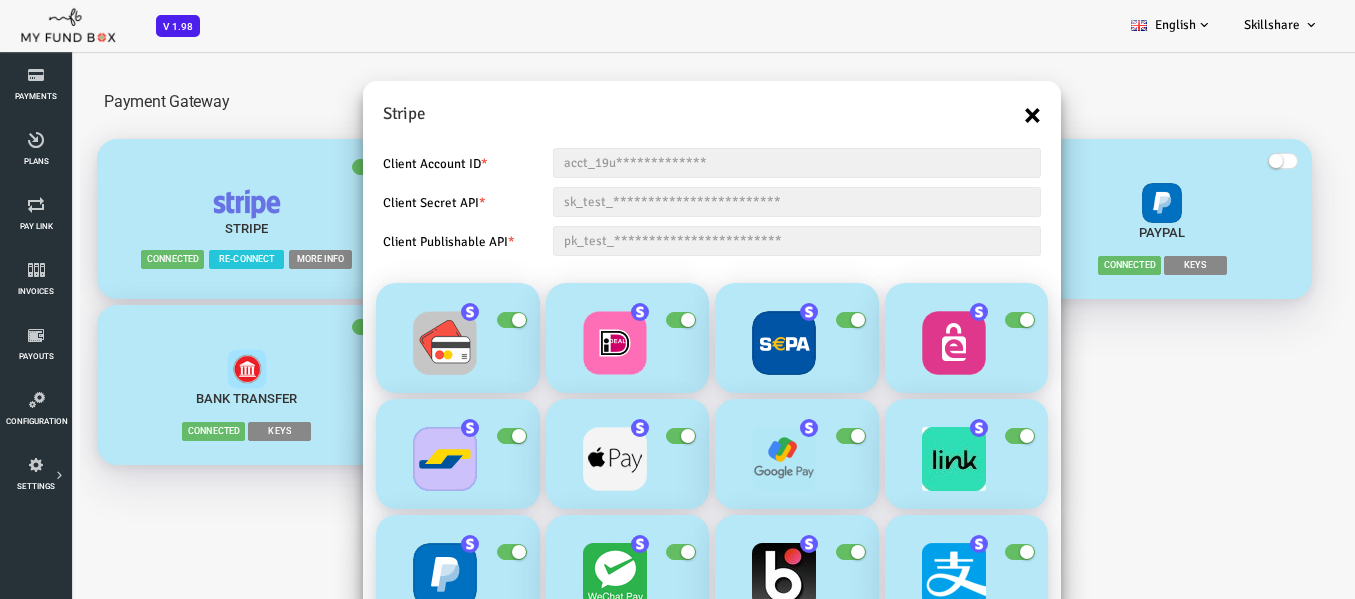 click on "×" at bounding box center (978, 115) 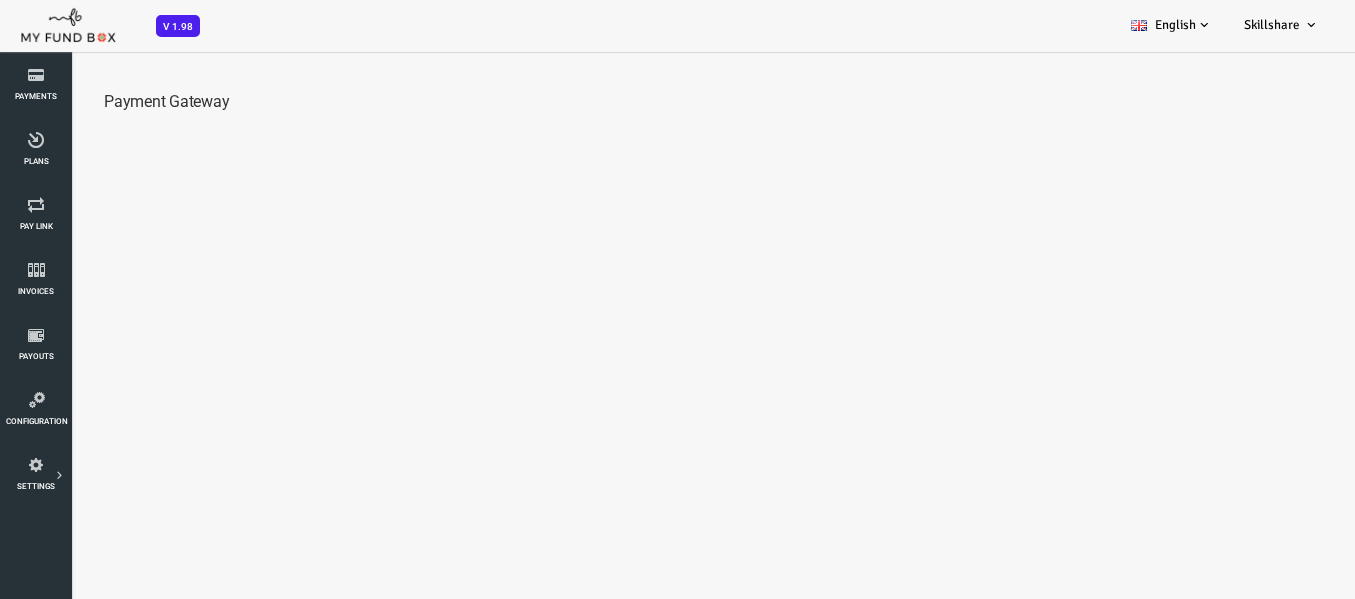 scroll, scrollTop: 0, scrollLeft: 0, axis: both 